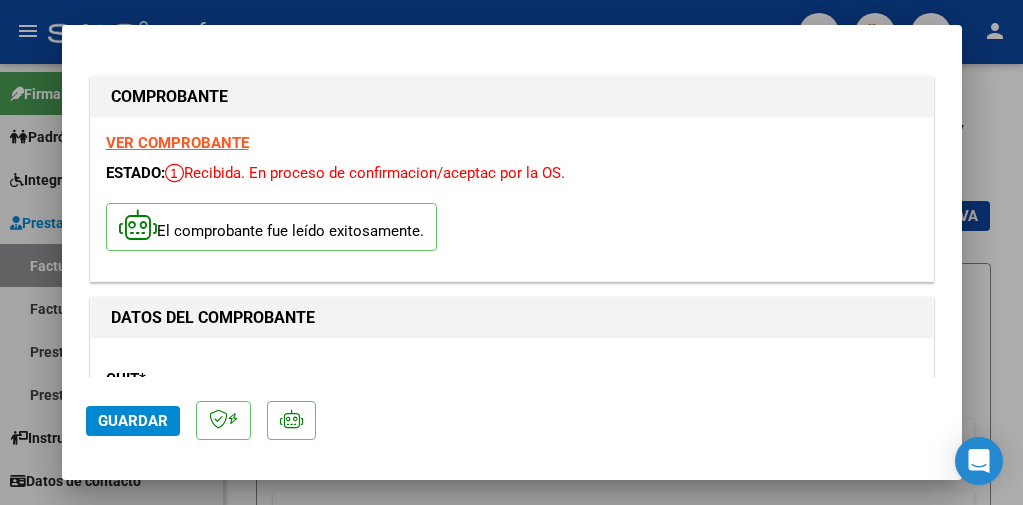 scroll, scrollTop: 0, scrollLeft: 0, axis: both 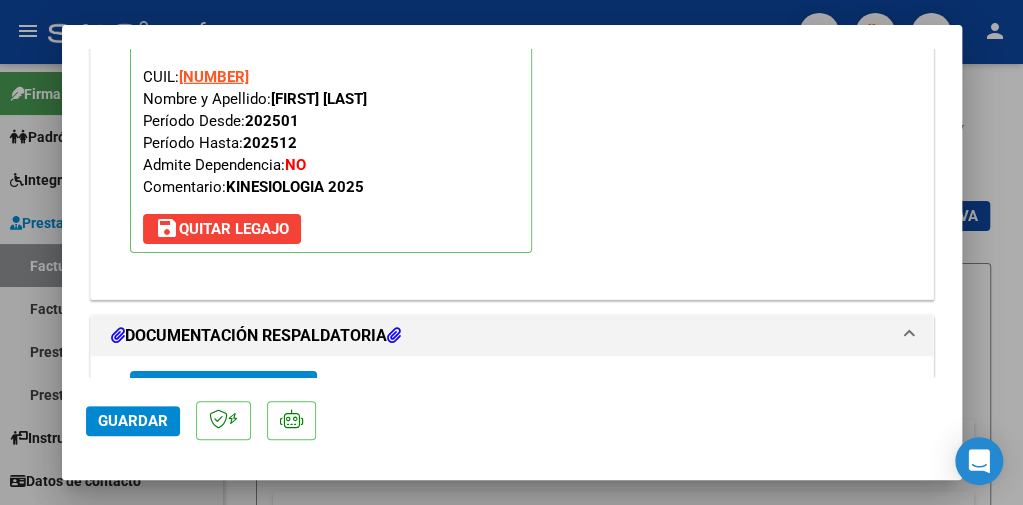 click at bounding box center (511, 252) 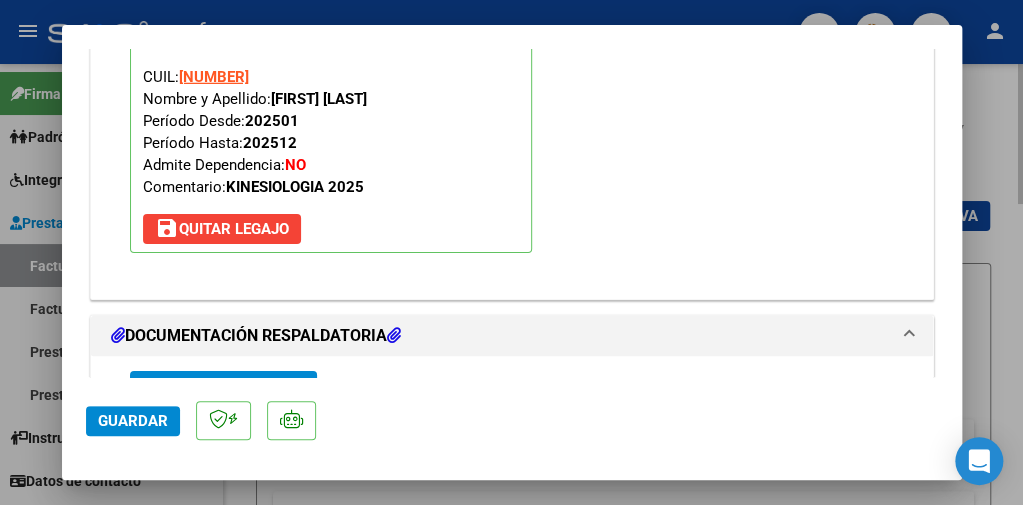 type 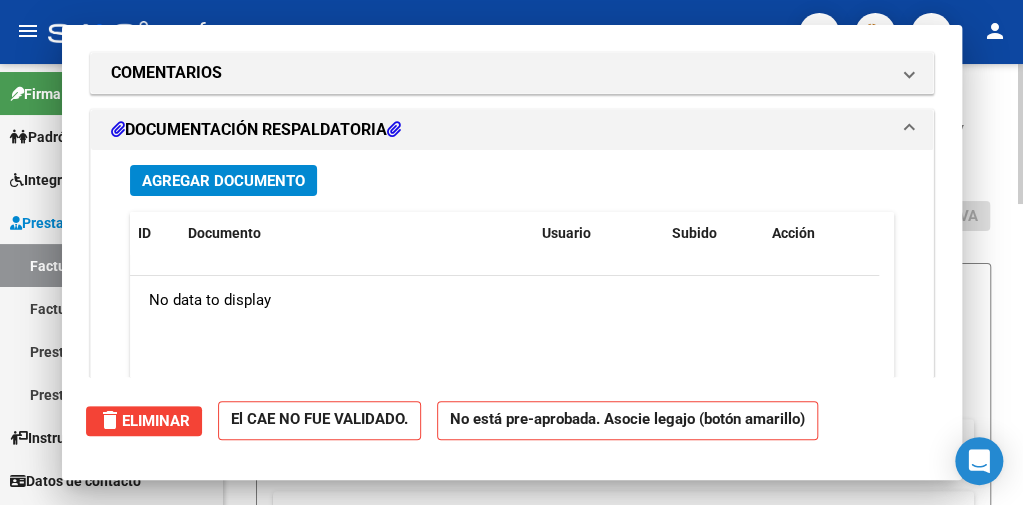 scroll, scrollTop: 1987, scrollLeft: 0, axis: vertical 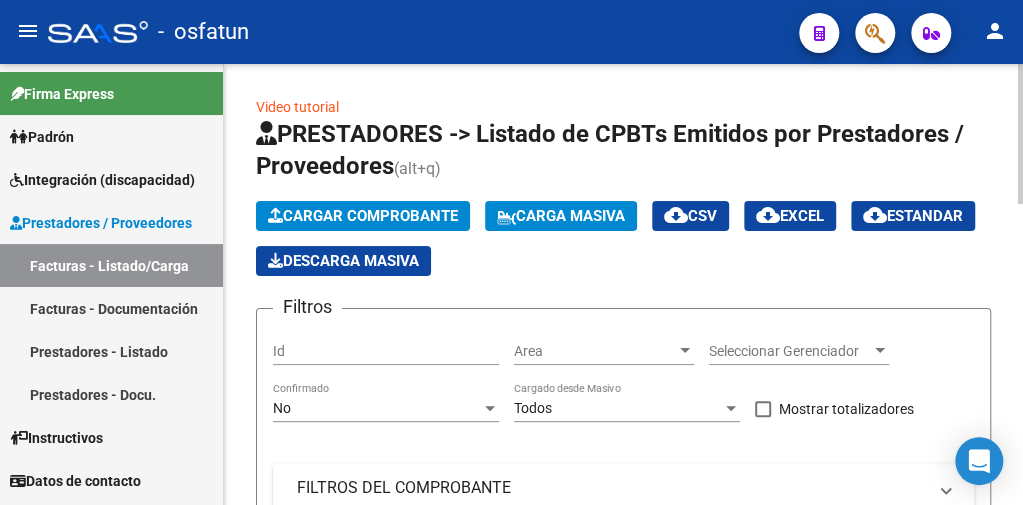 click on "Cargar Comprobante" 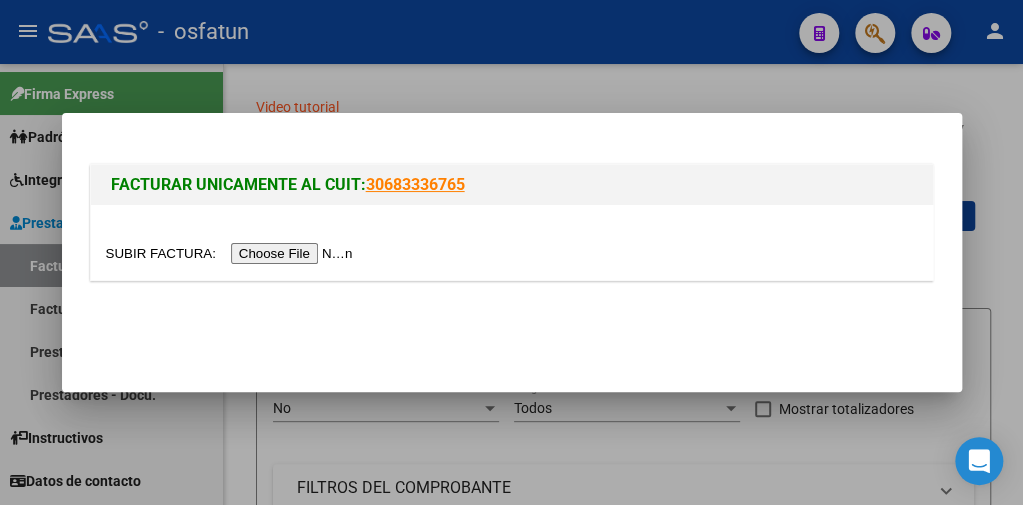 click at bounding box center [232, 253] 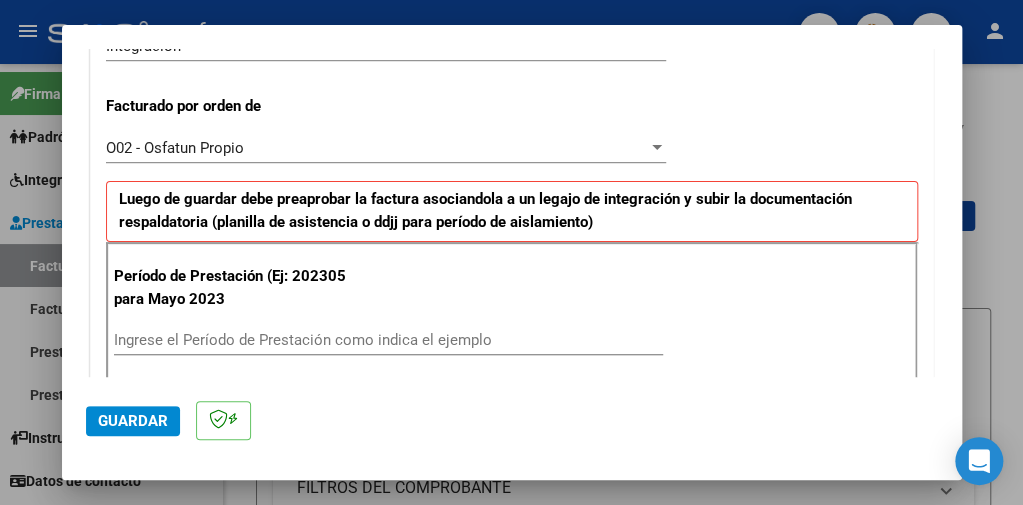 scroll, scrollTop: 700, scrollLeft: 0, axis: vertical 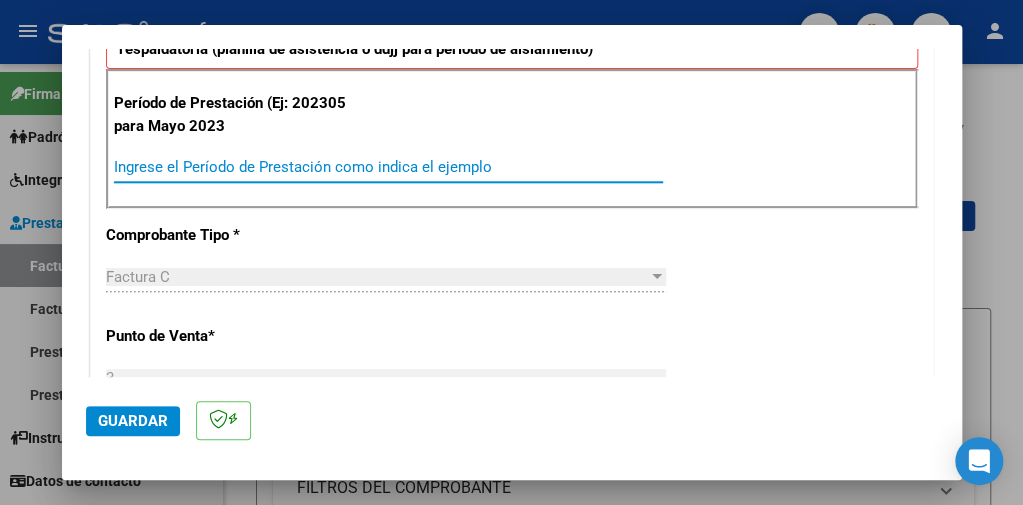click on "Ingrese el Período de Prestación como indica el ejemplo" at bounding box center (388, 167) 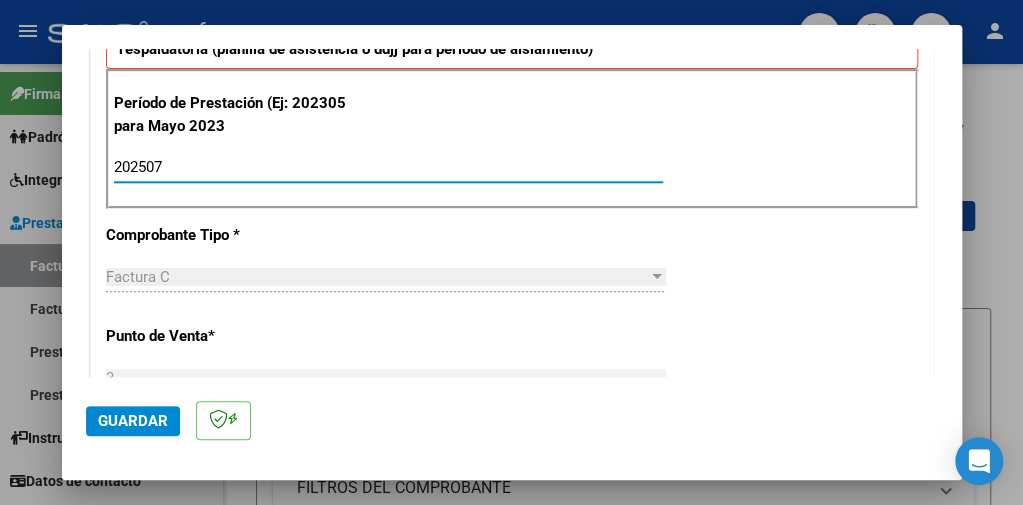 type on "202507" 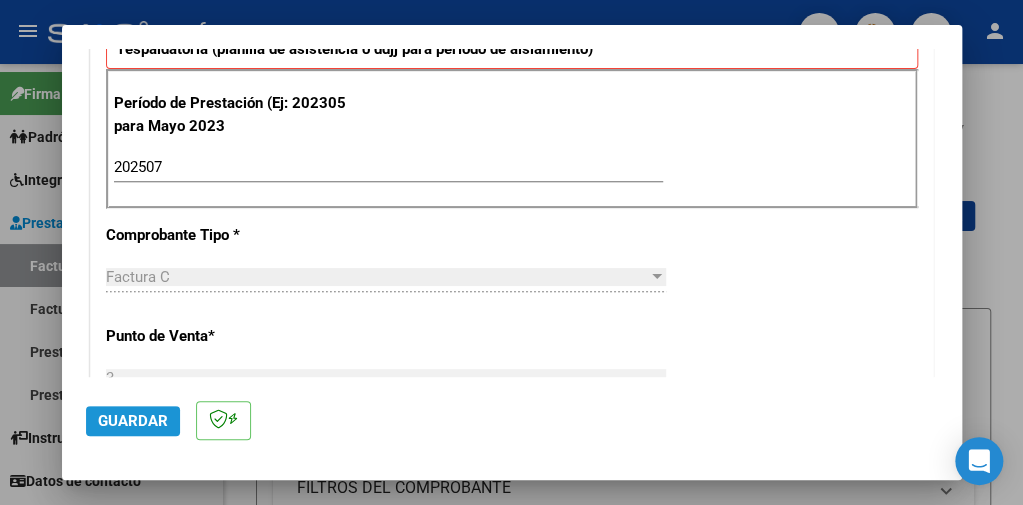 click on "Guardar" 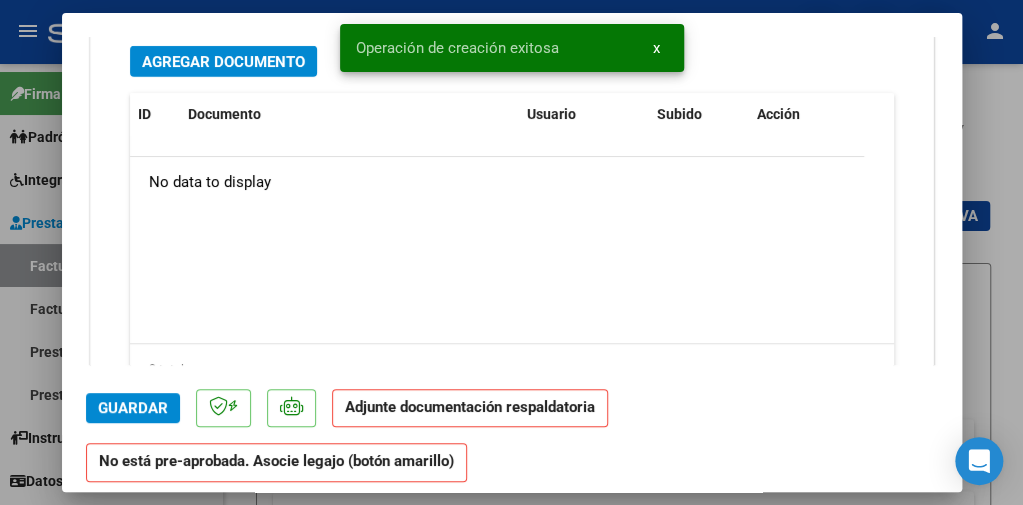 scroll, scrollTop: 2200, scrollLeft: 0, axis: vertical 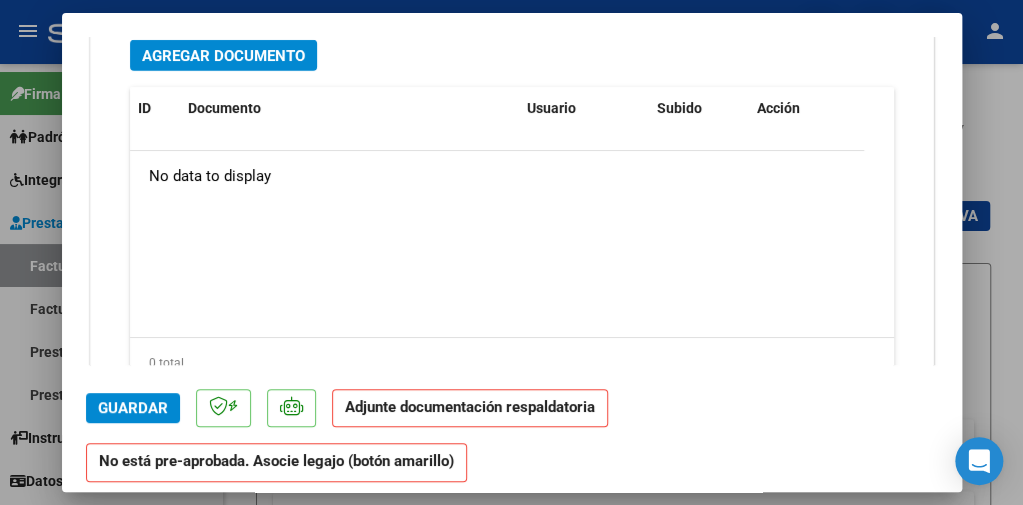 click on "Agregar Documento" at bounding box center [223, 55] 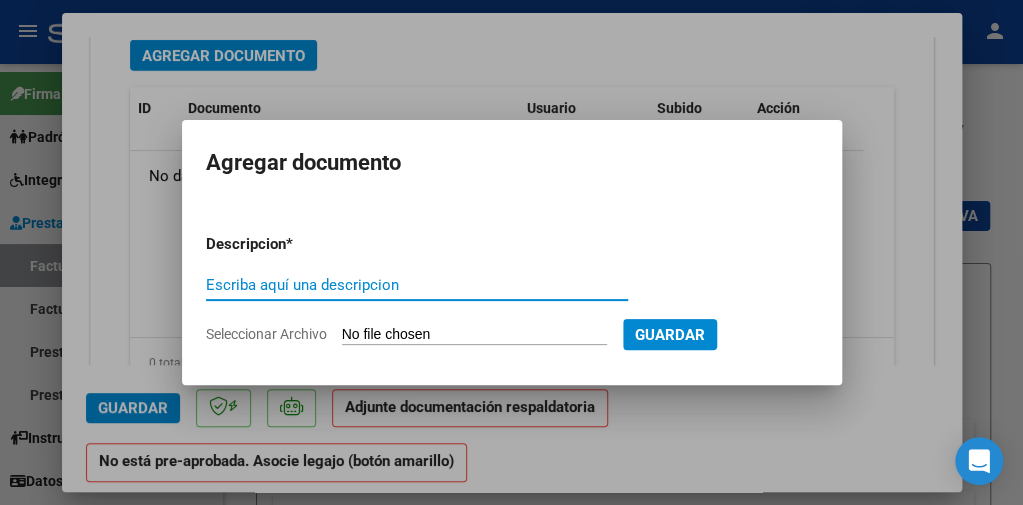 click on "Seleccionar Archivo" at bounding box center [474, 335] 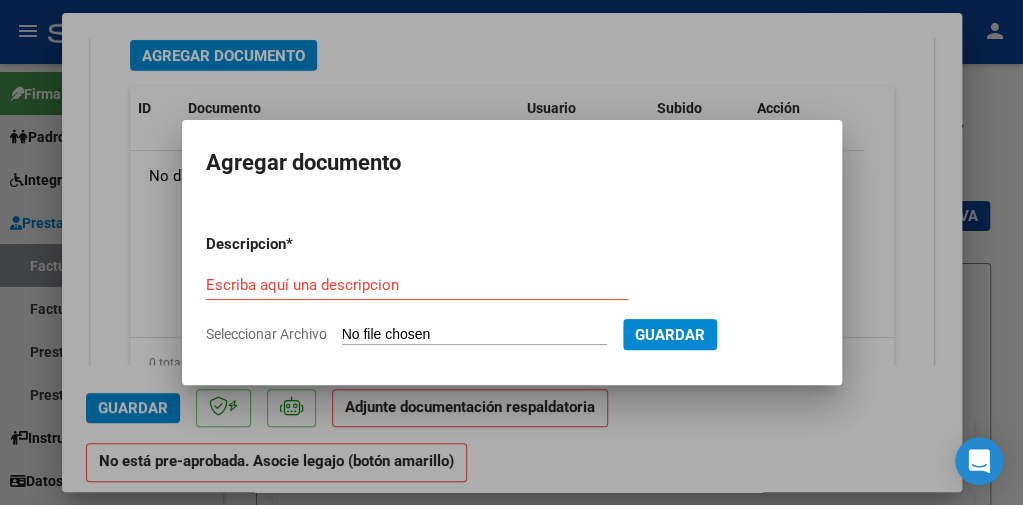 type on "C:\fakepath\[FILENAME]" 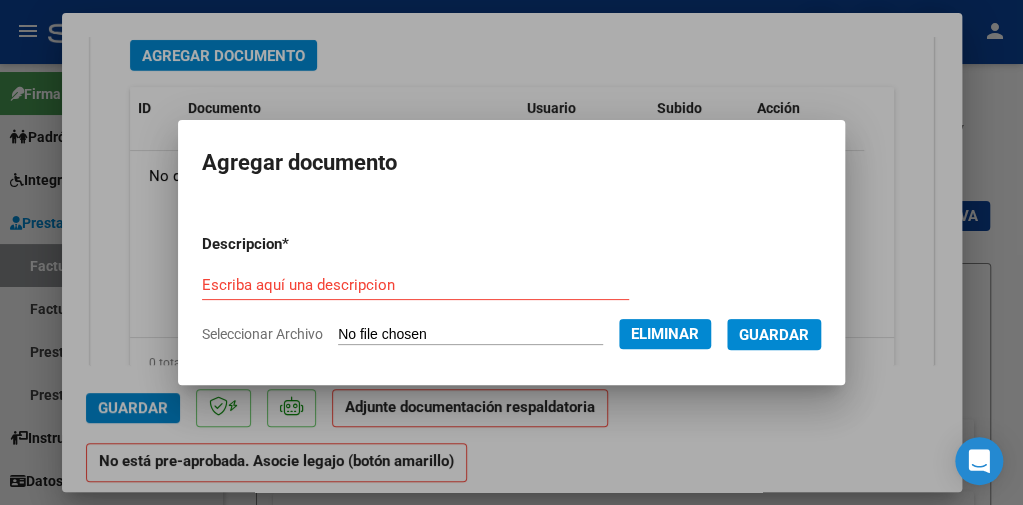 click on "Descripcion  *   Escriba aquí una descripcion  Seleccionar Archivo Eliminar Guardar" at bounding box center (511, 289) 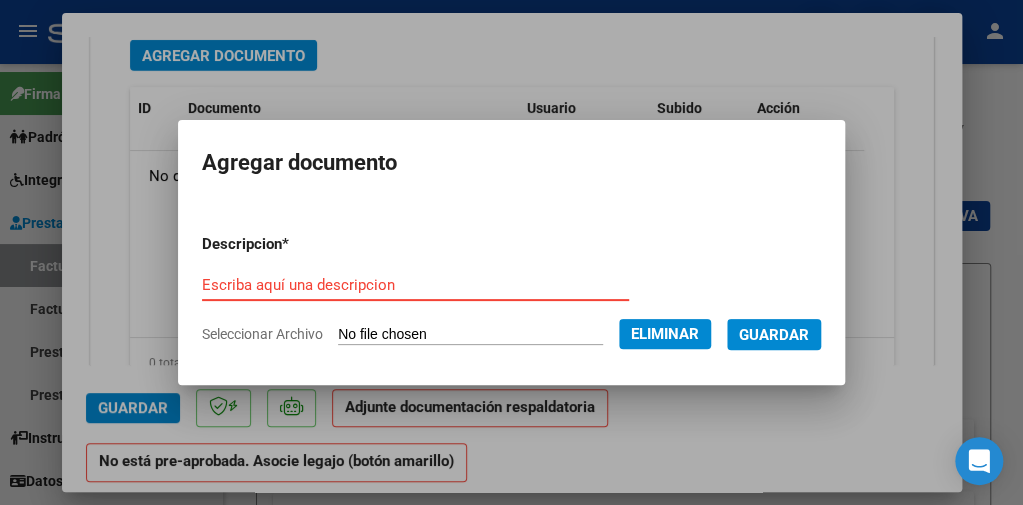 drag, startPoint x: 282, startPoint y: 278, endPoint x: 270, endPoint y: 285, distance: 13.892444 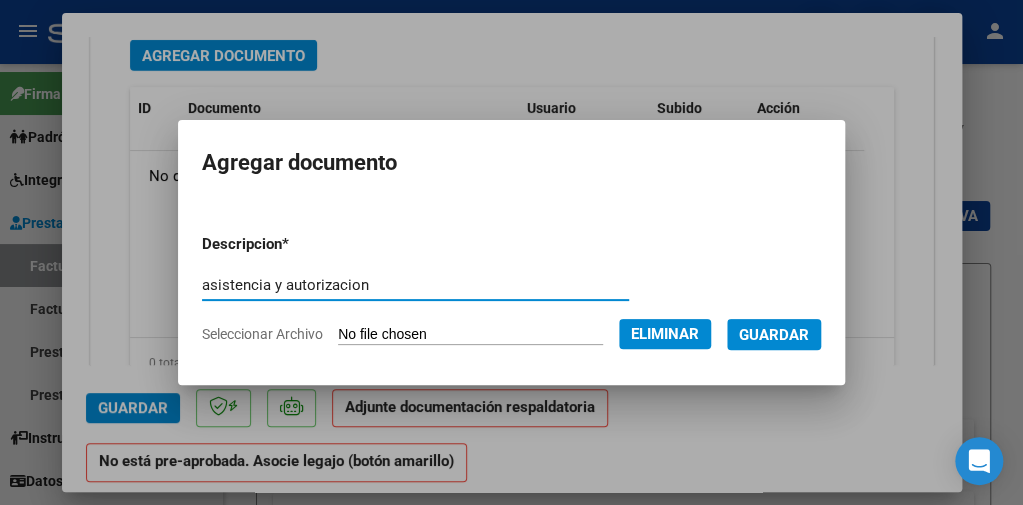 type on "asistencia y autorizacion" 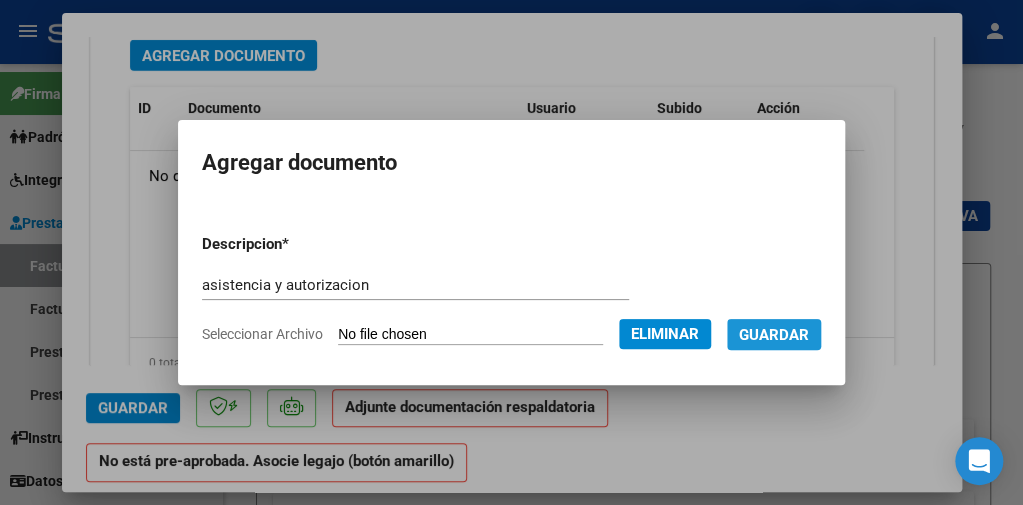 click on "Guardar" at bounding box center [774, 334] 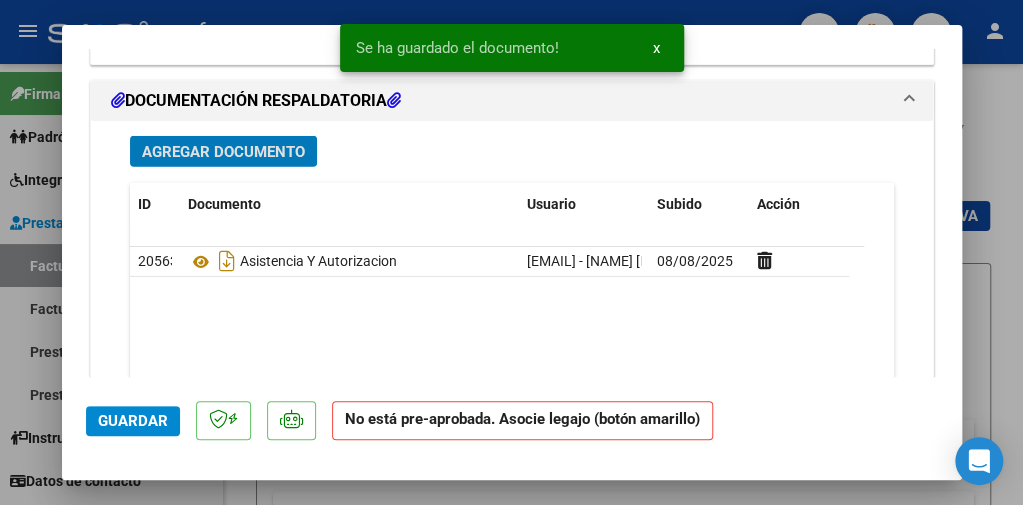 scroll, scrollTop: 2000, scrollLeft: 0, axis: vertical 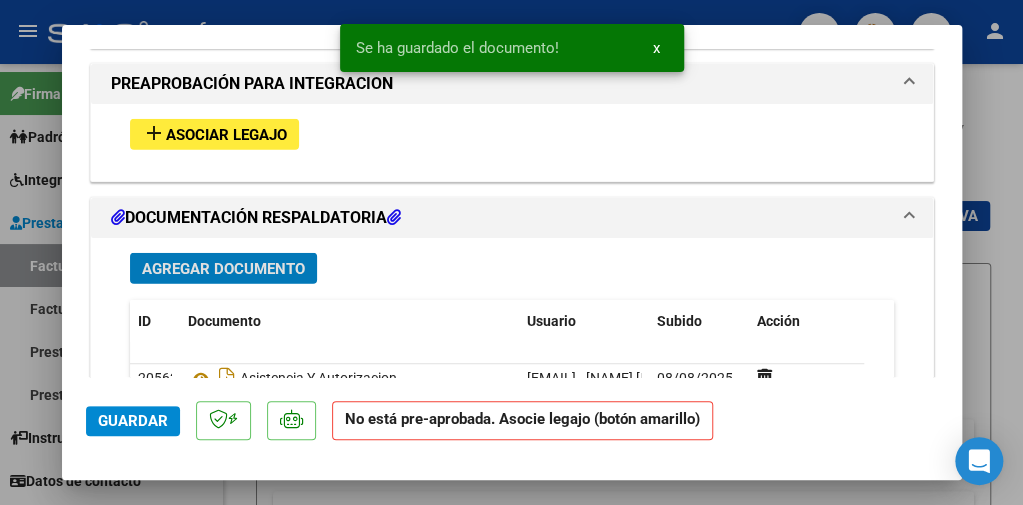 click on "Asociar Legajo" at bounding box center [226, 135] 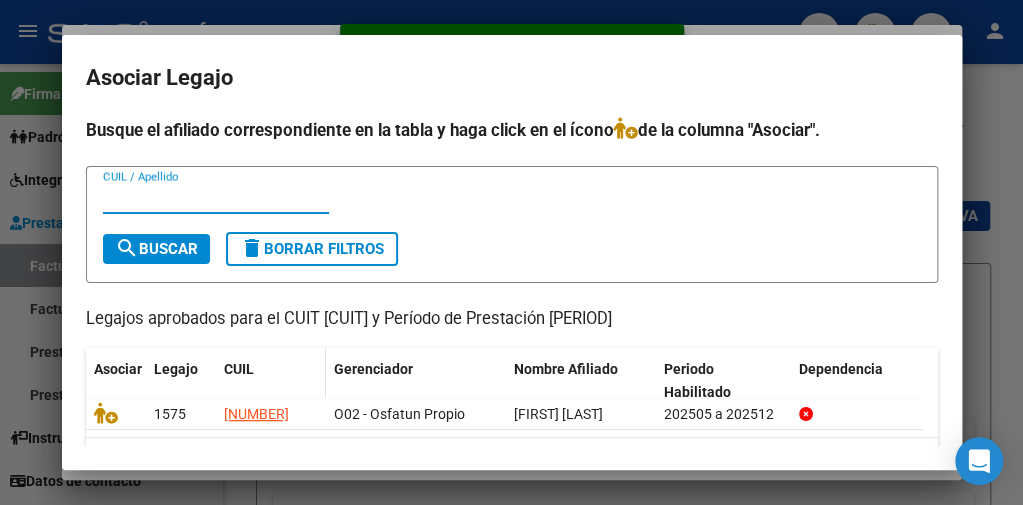scroll, scrollTop: 72, scrollLeft: 0, axis: vertical 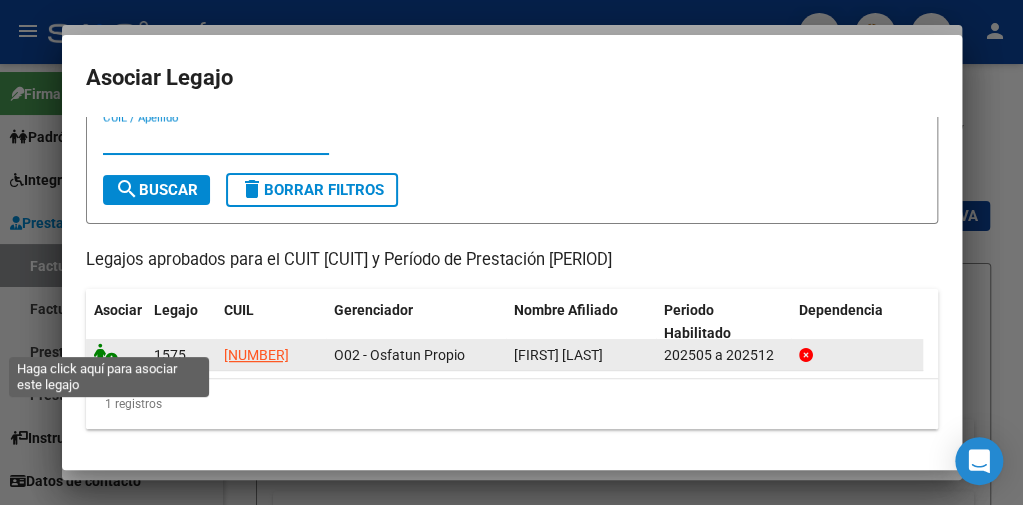 click 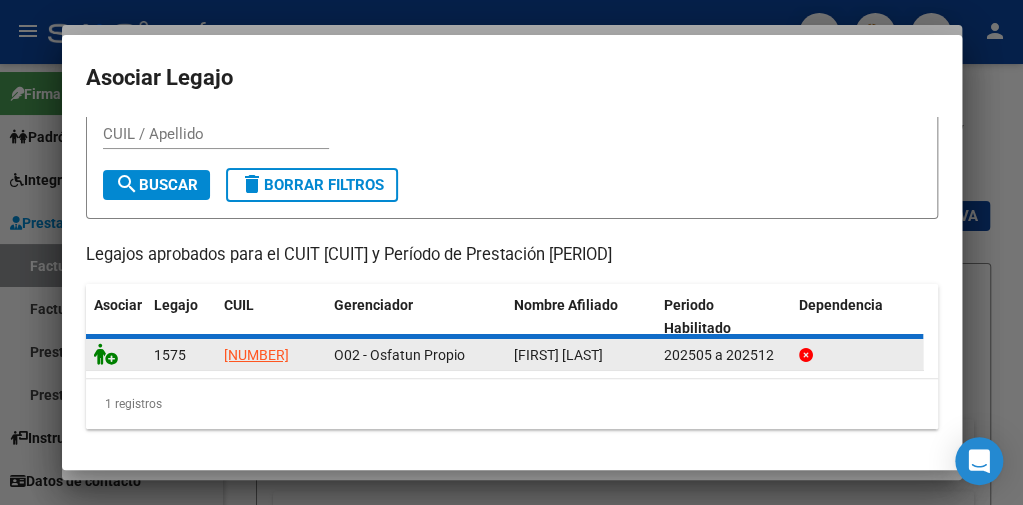 scroll, scrollTop: 2053, scrollLeft: 0, axis: vertical 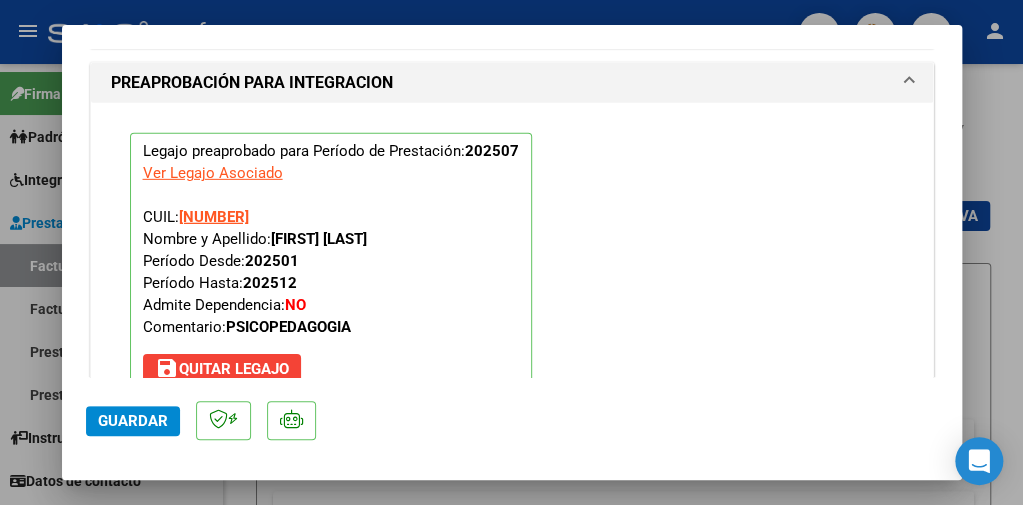 click on "Guardar" 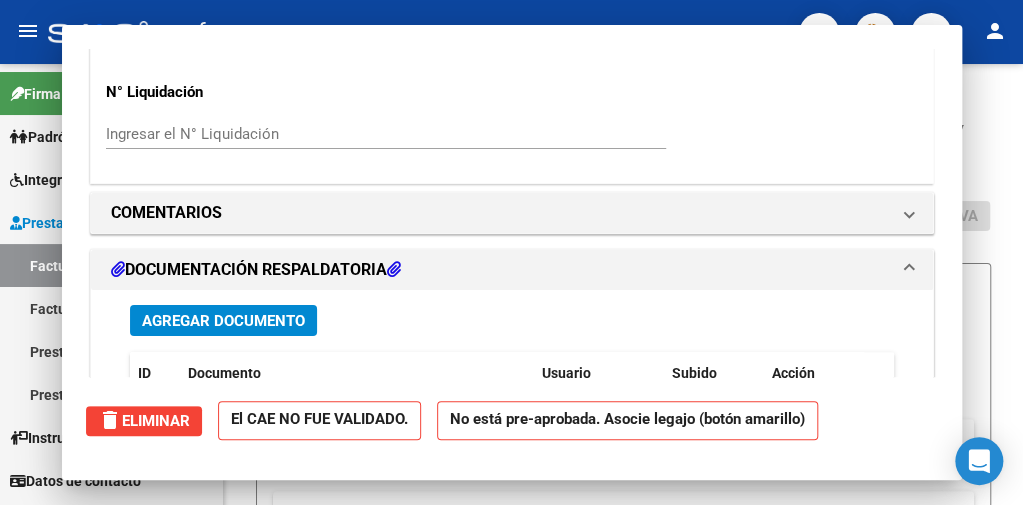 scroll, scrollTop: 2238, scrollLeft: 0, axis: vertical 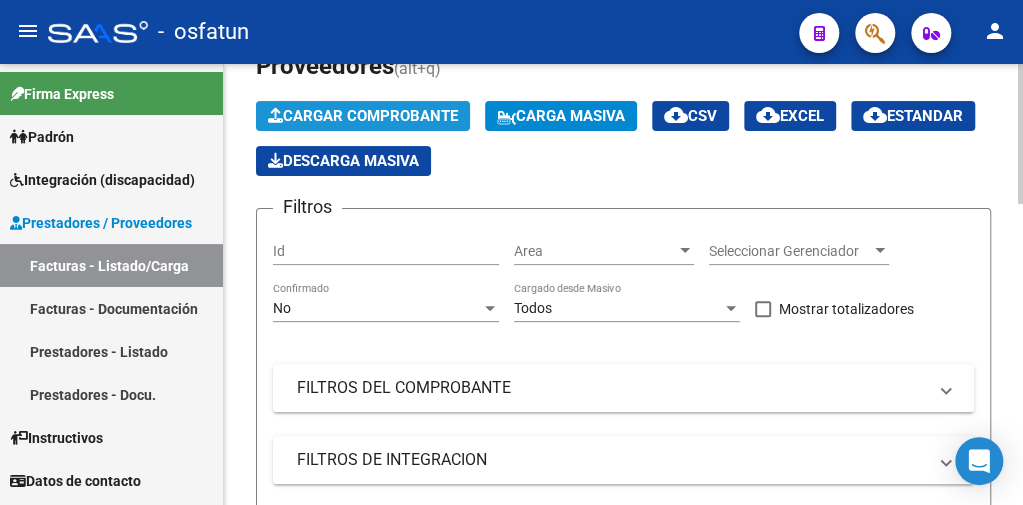 click on "Cargar Comprobante" 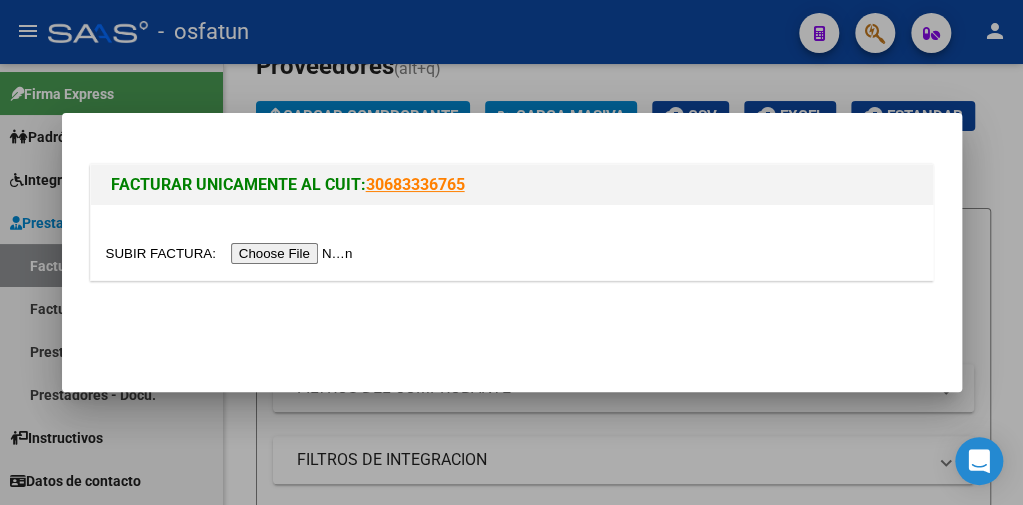 click at bounding box center [232, 253] 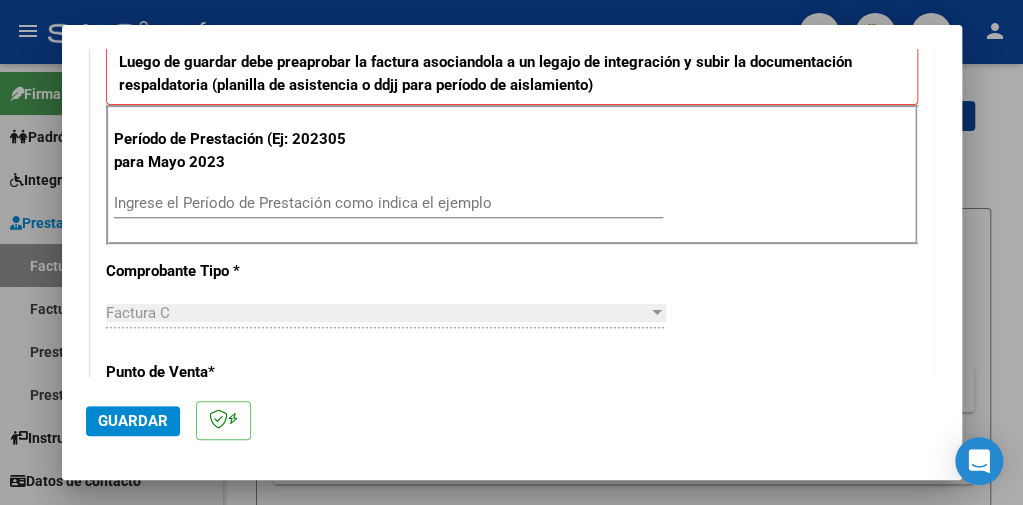scroll, scrollTop: 700, scrollLeft: 0, axis: vertical 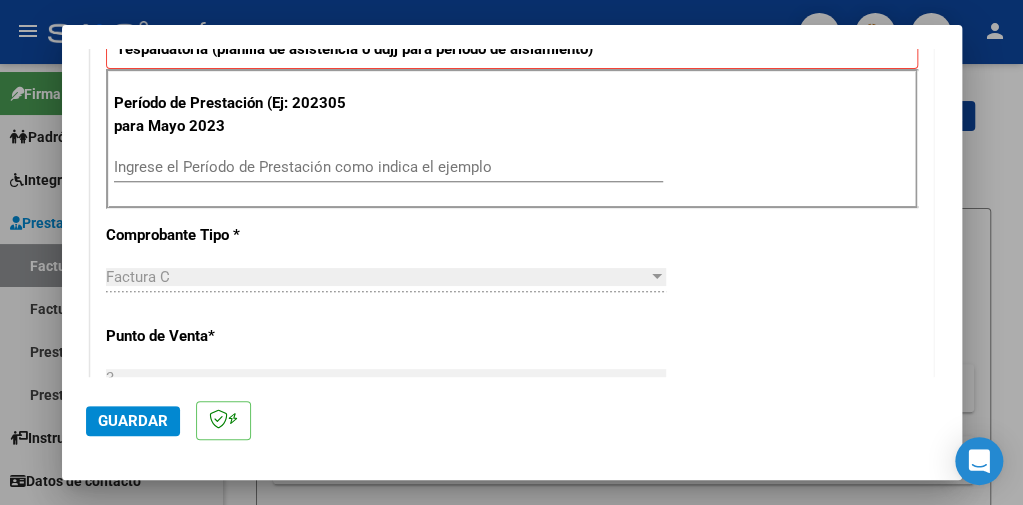 click on "Ingrese el Período de Prestación como indica el ejemplo" at bounding box center (388, 167) 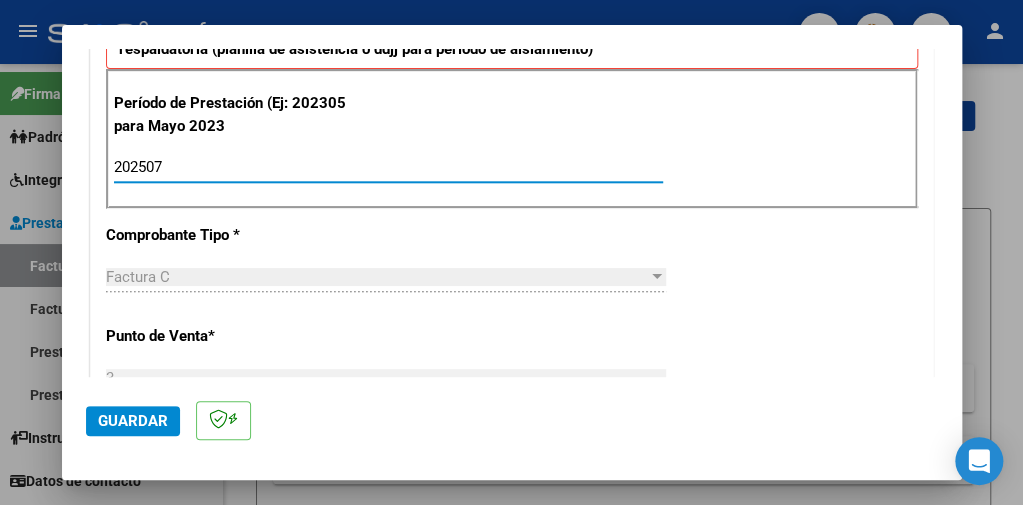type on "202507" 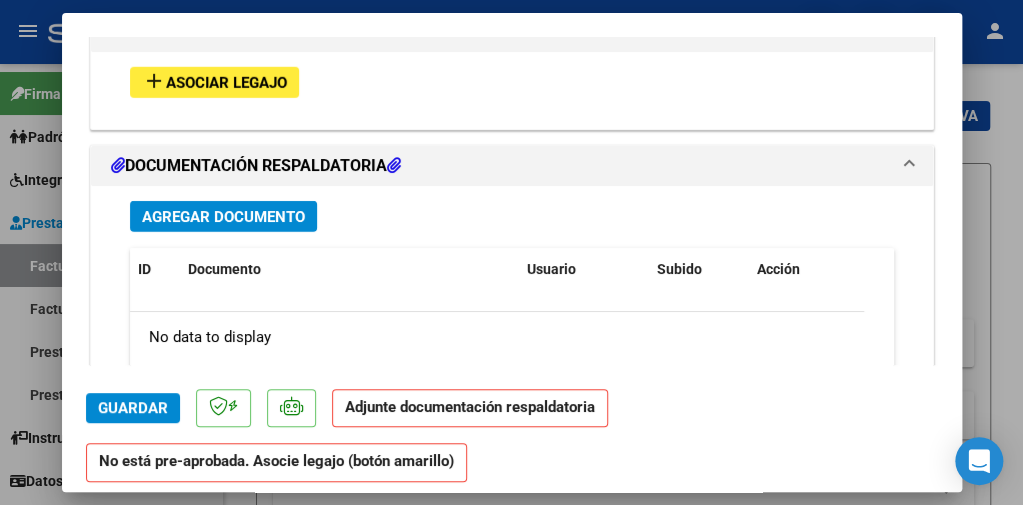 scroll, scrollTop: 2100, scrollLeft: 0, axis: vertical 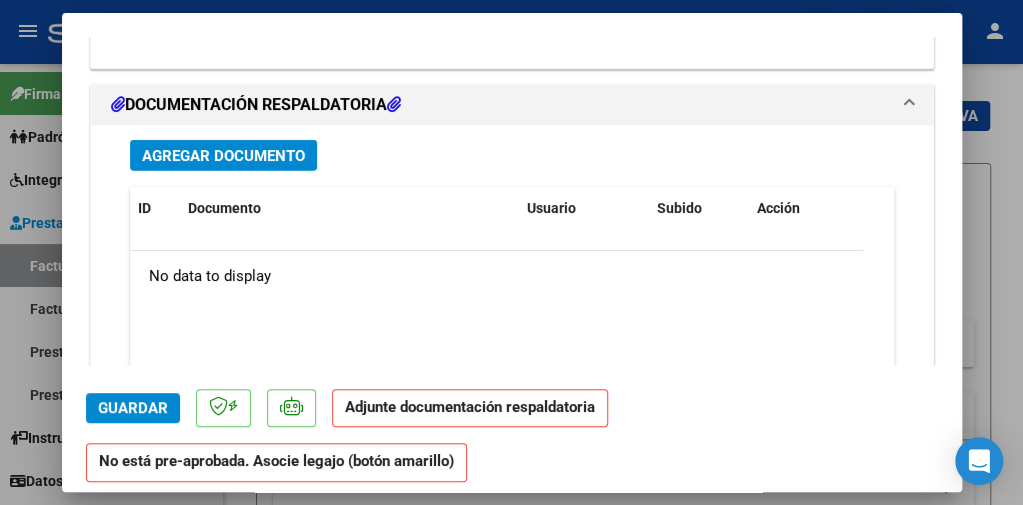 click on "Agregar Documento" at bounding box center [223, 156] 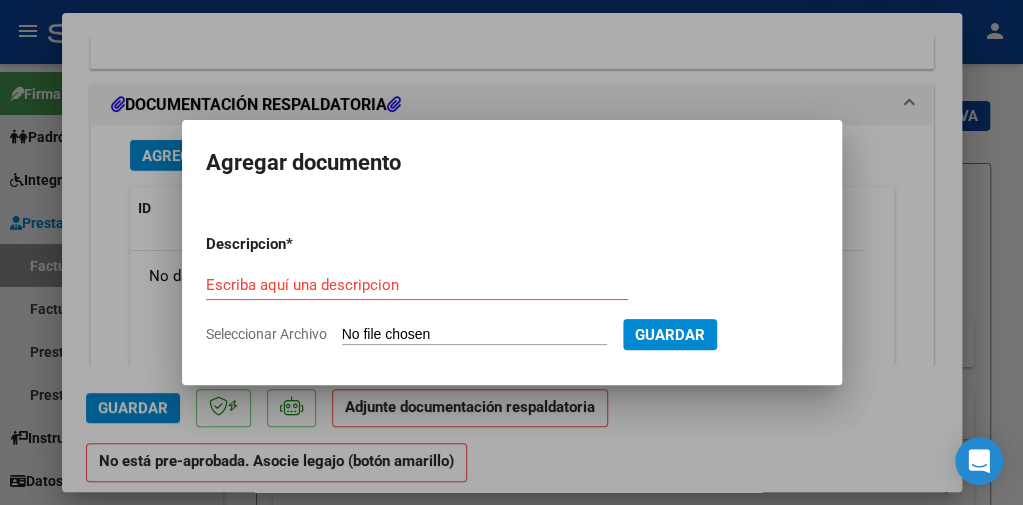 click on "Descripcion  *   Escriba aquí una descripcion  Seleccionar Archivo Guardar" at bounding box center [512, 289] 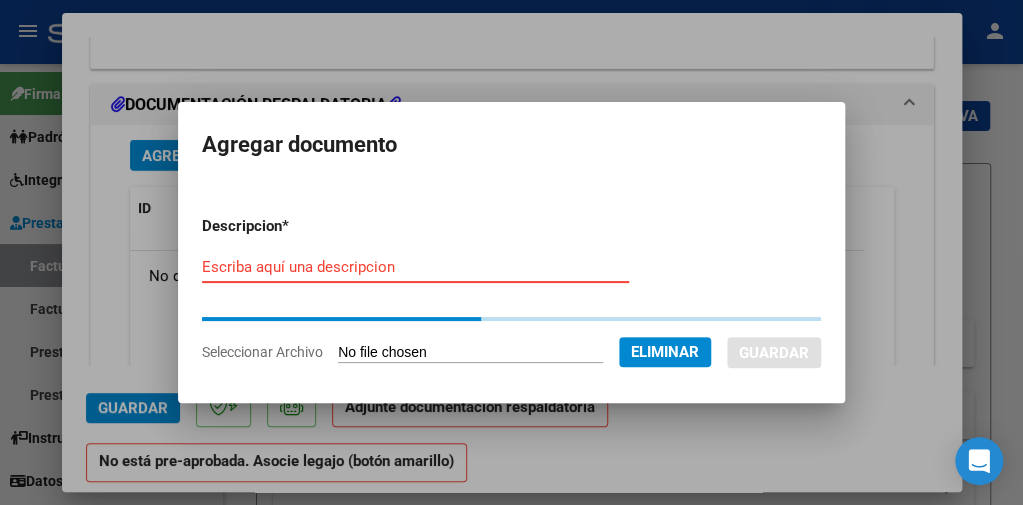 click on "Escriba aquí una descripcion" at bounding box center [415, 267] 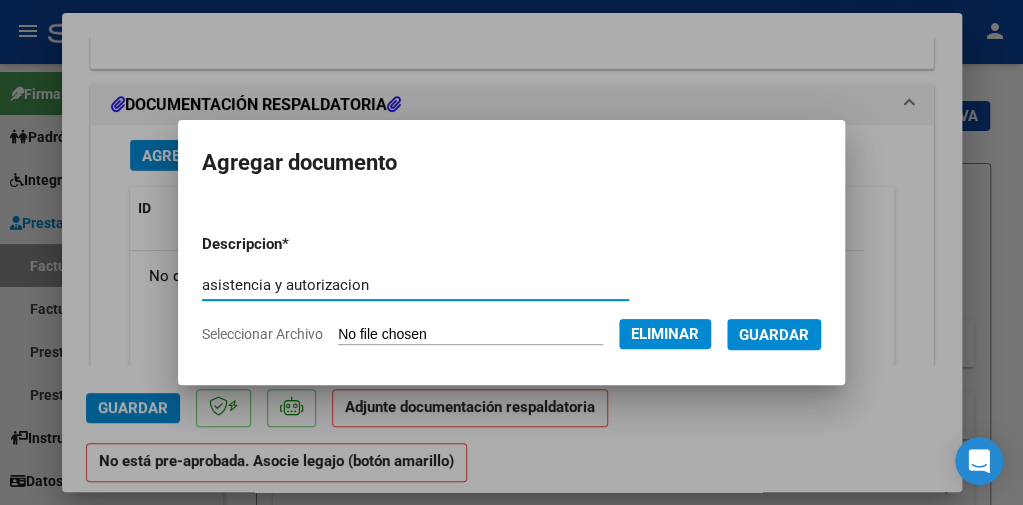 type on "asistencia y autorizacion" 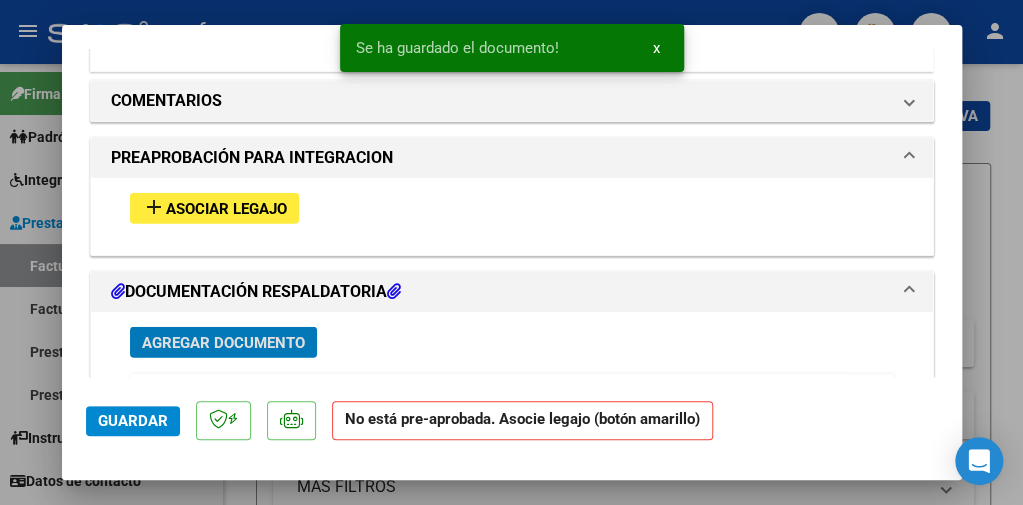 scroll, scrollTop: 1900, scrollLeft: 0, axis: vertical 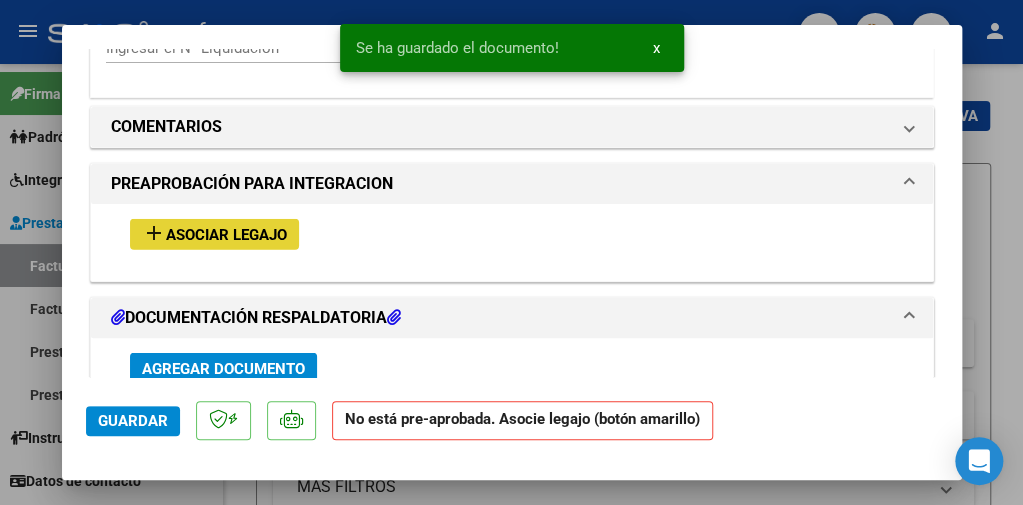 click on "Asociar Legajo" at bounding box center [226, 235] 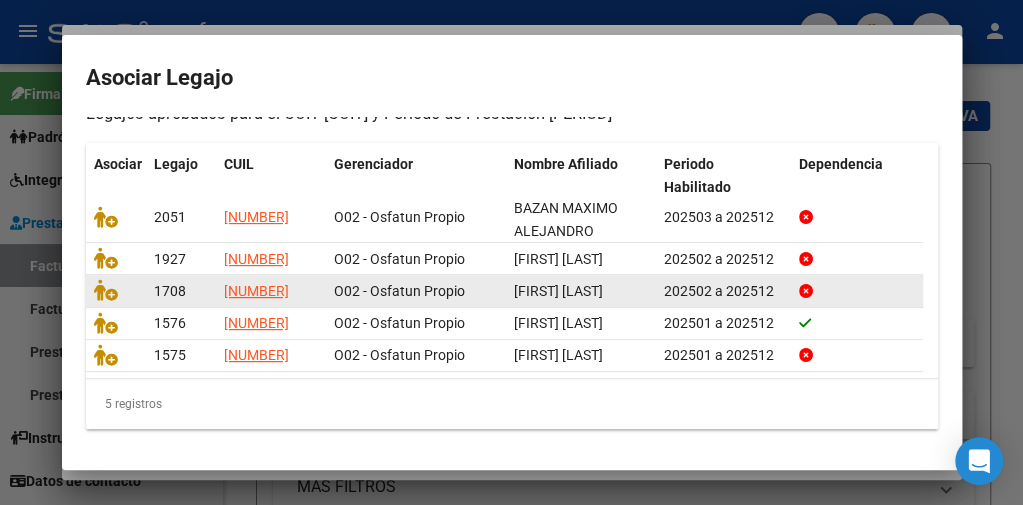 scroll, scrollTop: 272, scrollLeft: 0, axis: vertical 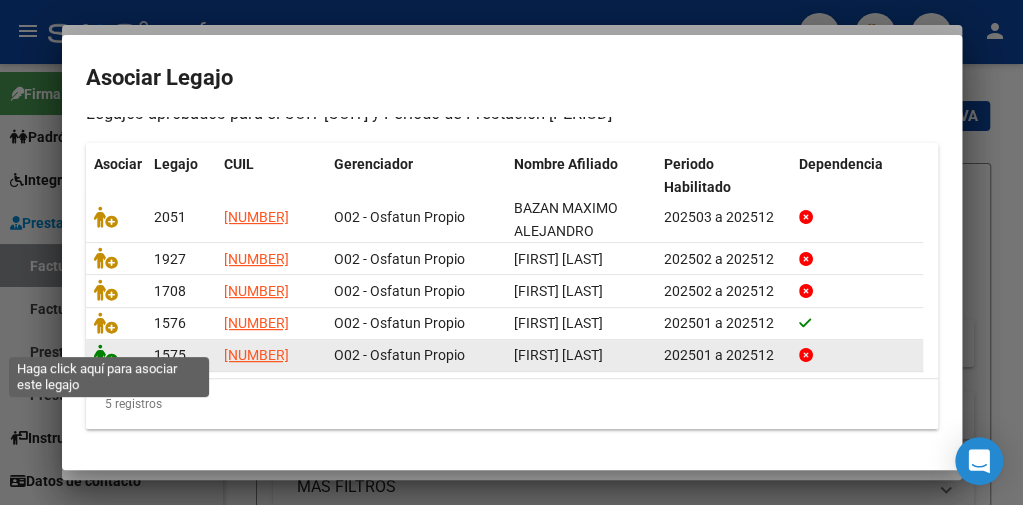 click 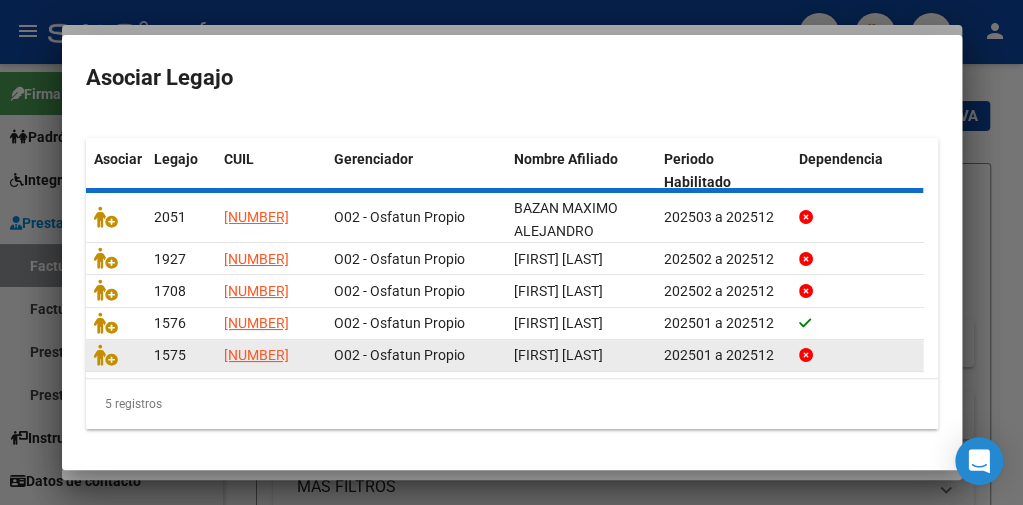 scroll, scrollTop: 1952, scrollLeft: 0, axis: vertical 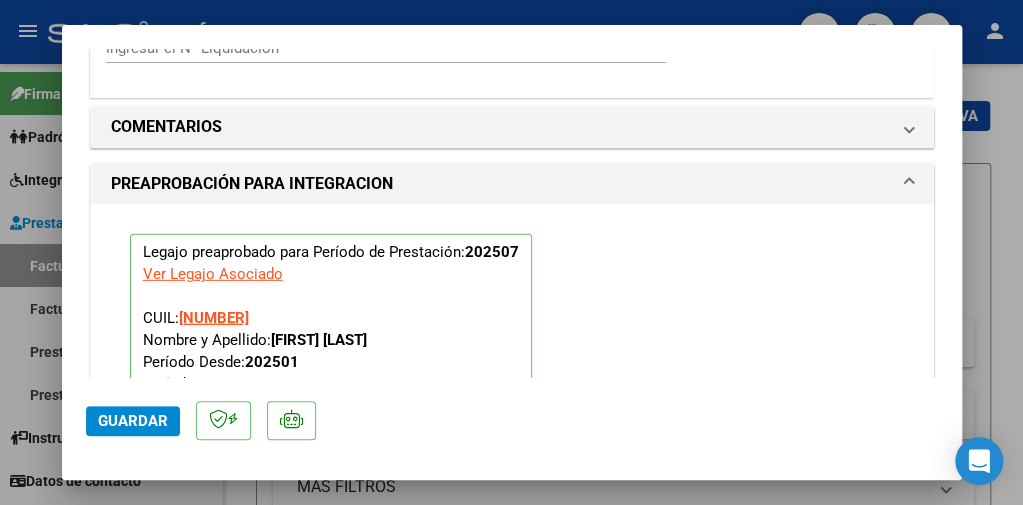 click on "Guardar" 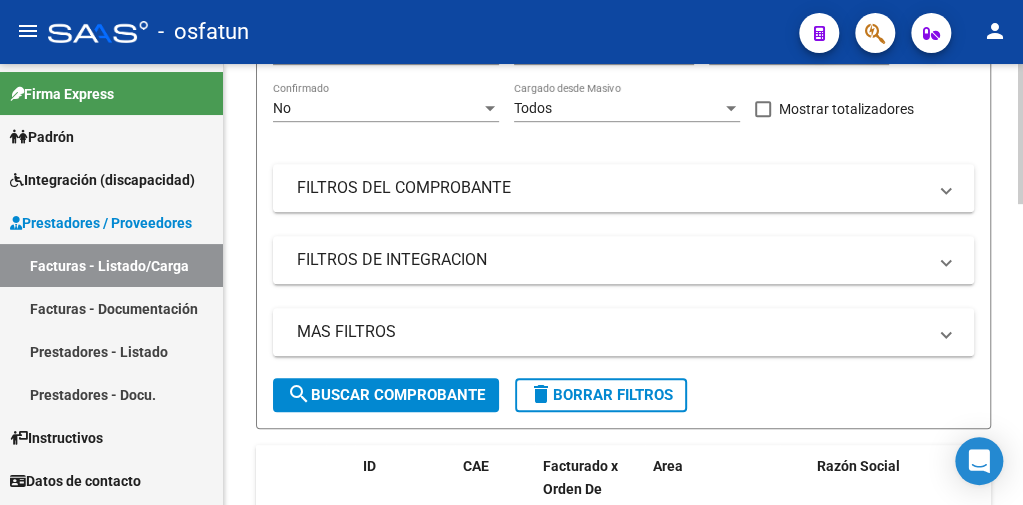 scroll, scrollTop: 0, scrollLeft: 0, axis: both 